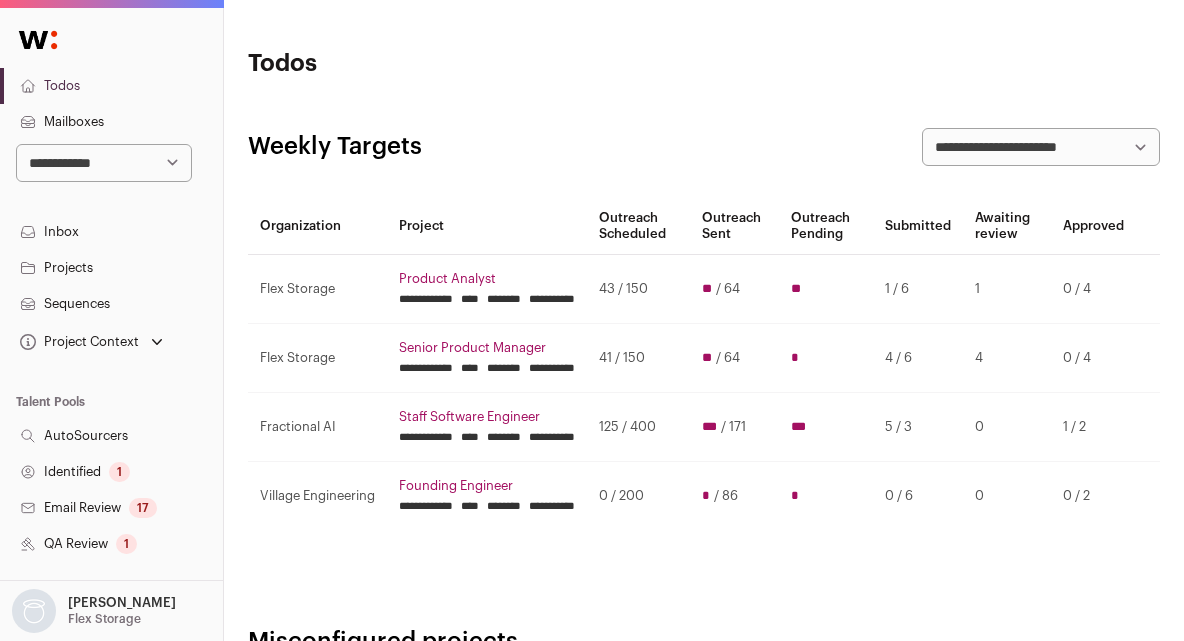 scroll, scrollTop: 0, scrollLeft: 0, axis: both 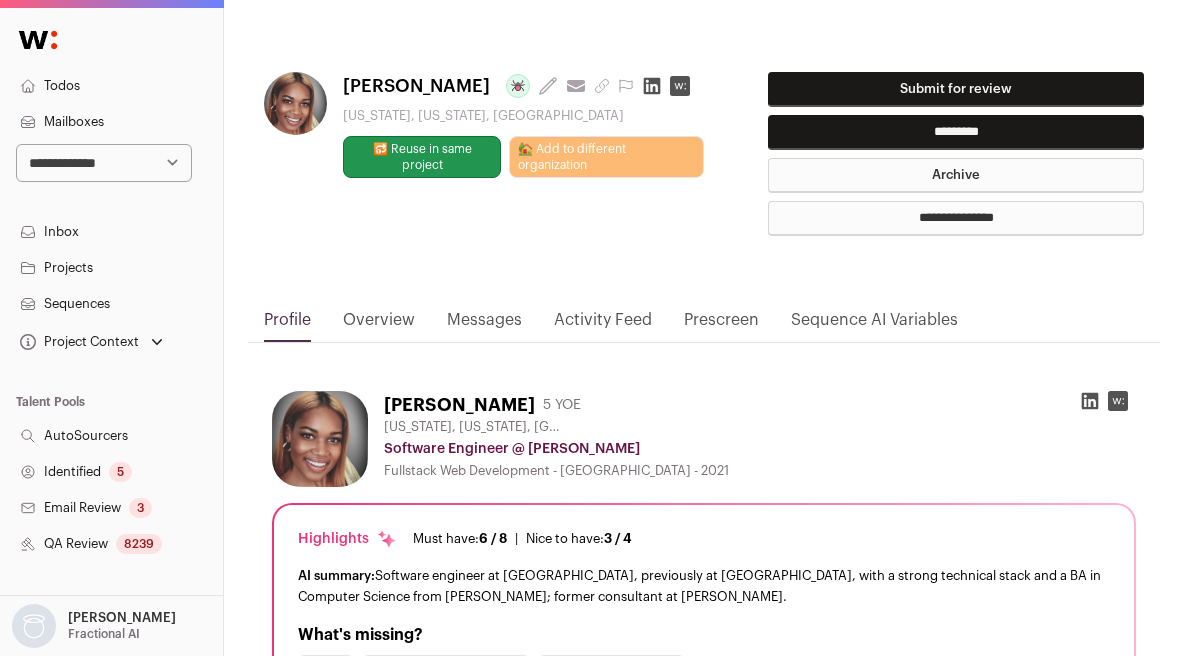 click on "Submit for review" at bounding box center [956, 89] 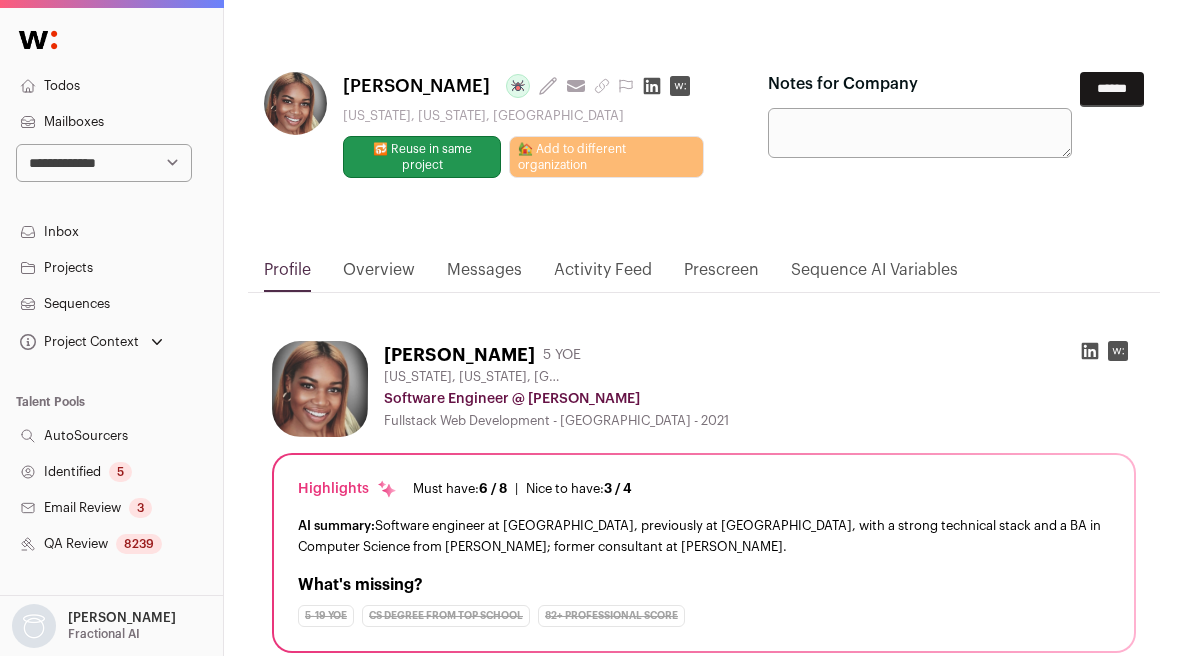click on "Notes for Company" at bounding box center [920, 133] 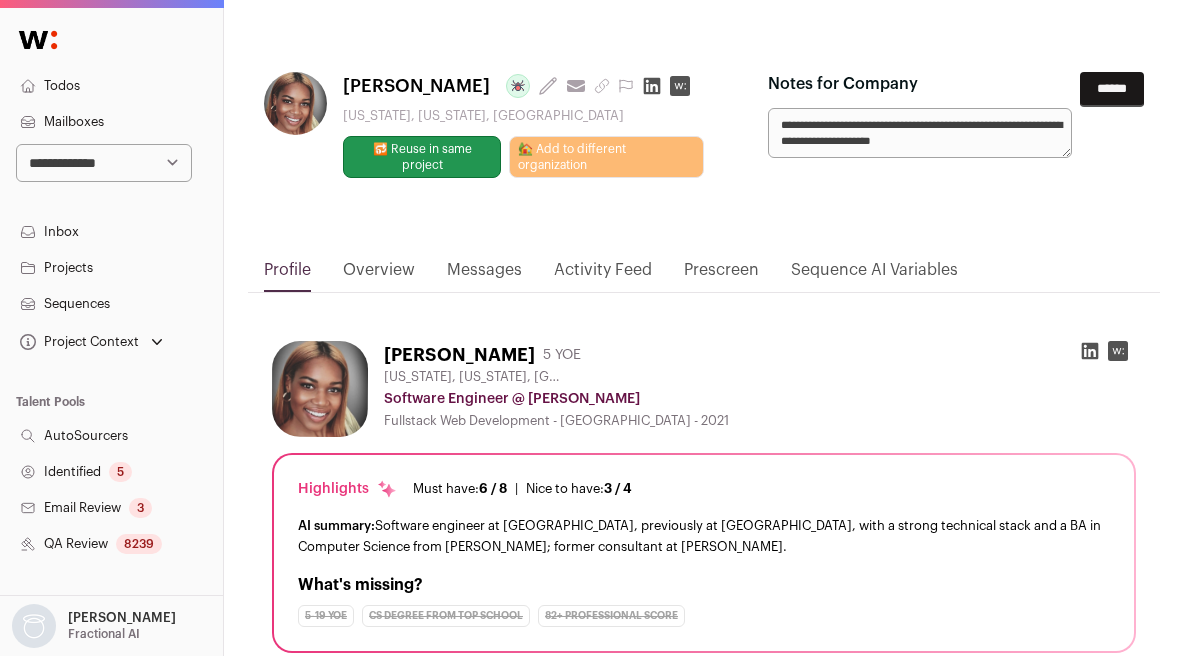scroll, scrollTop: 5, scrollLeft: 0, axis: vertical 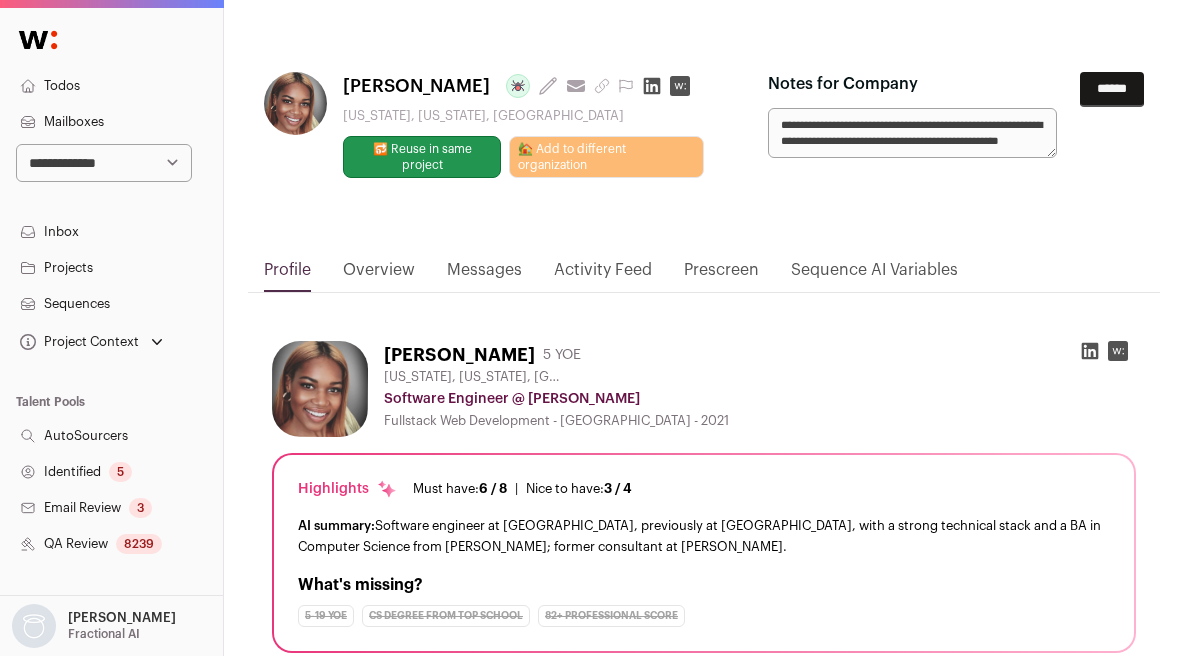 type on "**********" 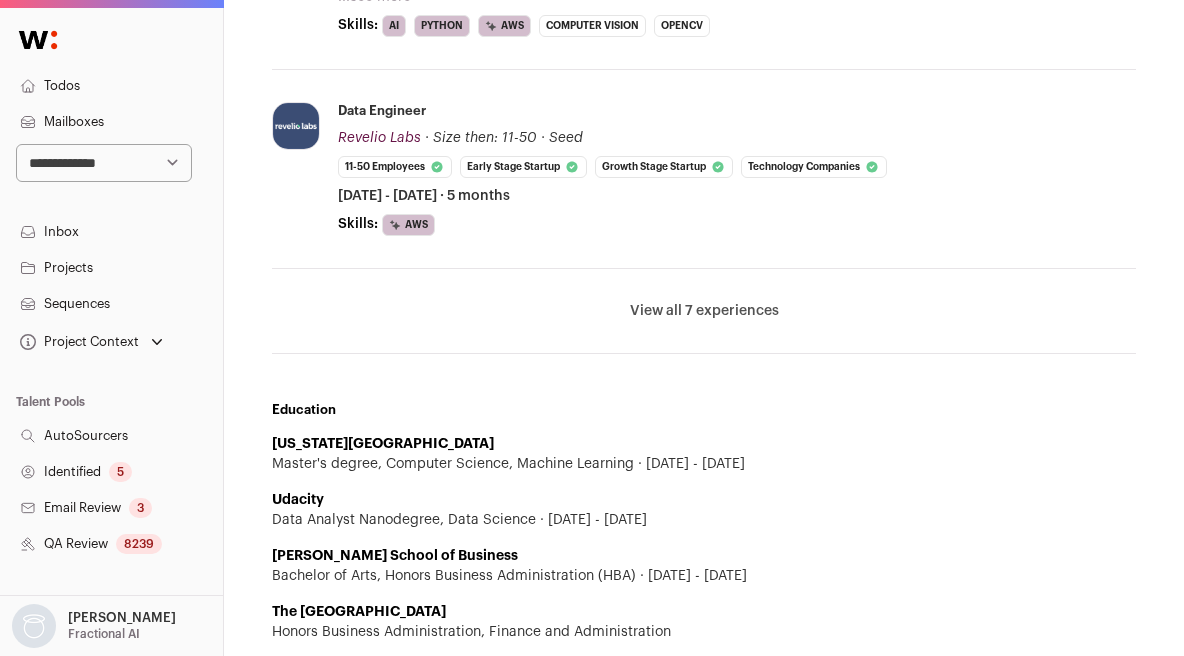 scroll, scrollTop: 1538, scrollLeft: 0, axis: vertical 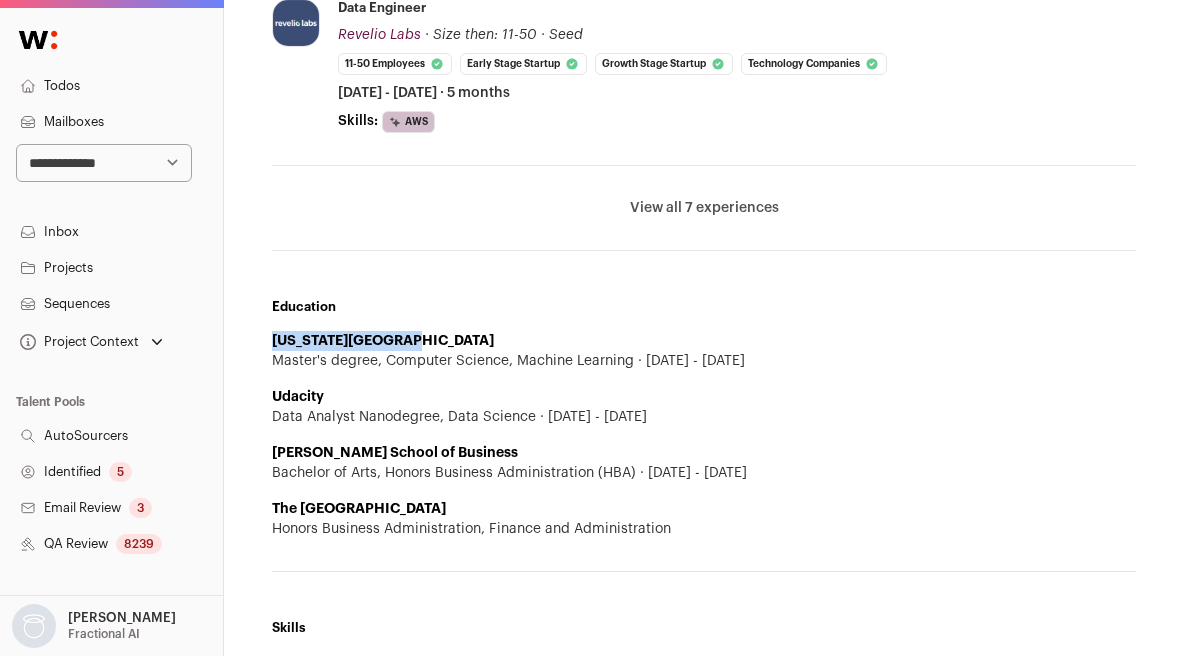 drag, startPoint x: 274, startPoint y: 344, endPoint x: 389, endPoint y: 337, distance: 115.212845 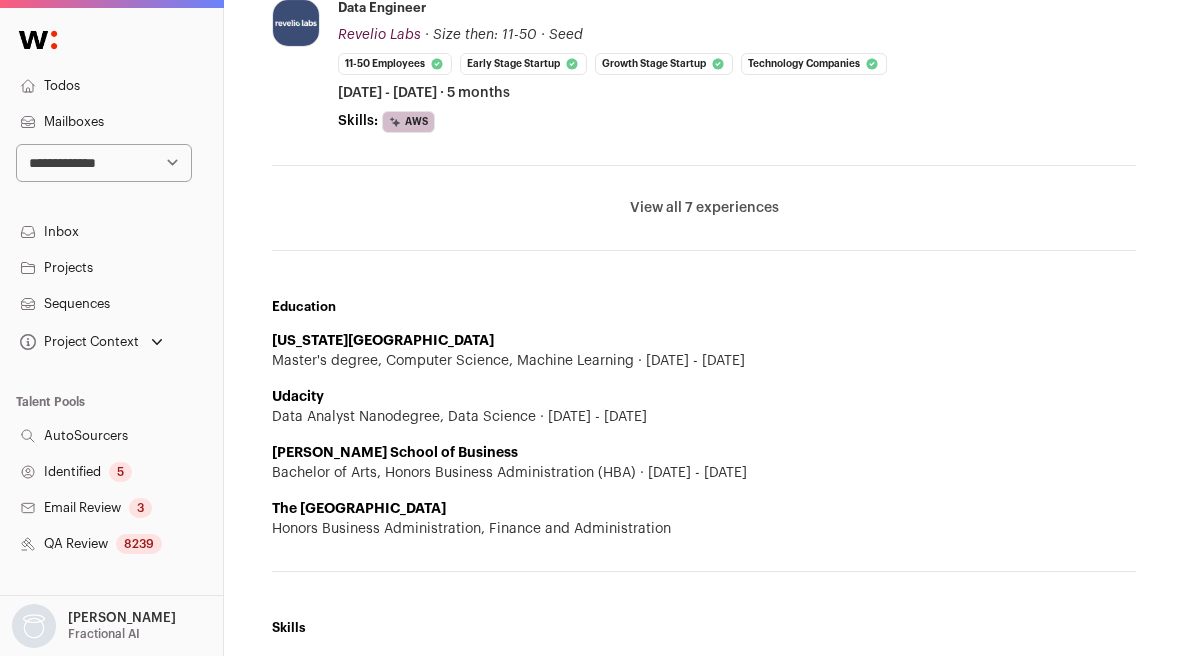 click on "Master's degree, Computer Science, Machine Learning
2018 - 2020" at bounding box center [704, 361] 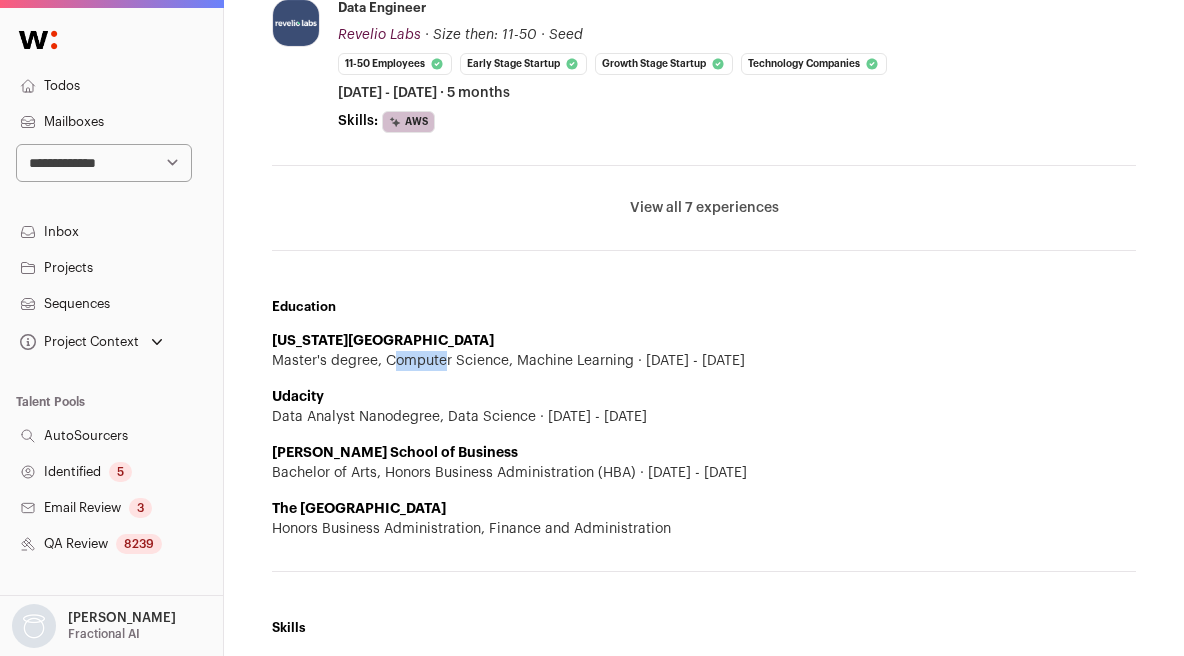 click on "Master's degree, Computer Science, Machine Learning
2018 - 2020" at bounding box center [704, 361] 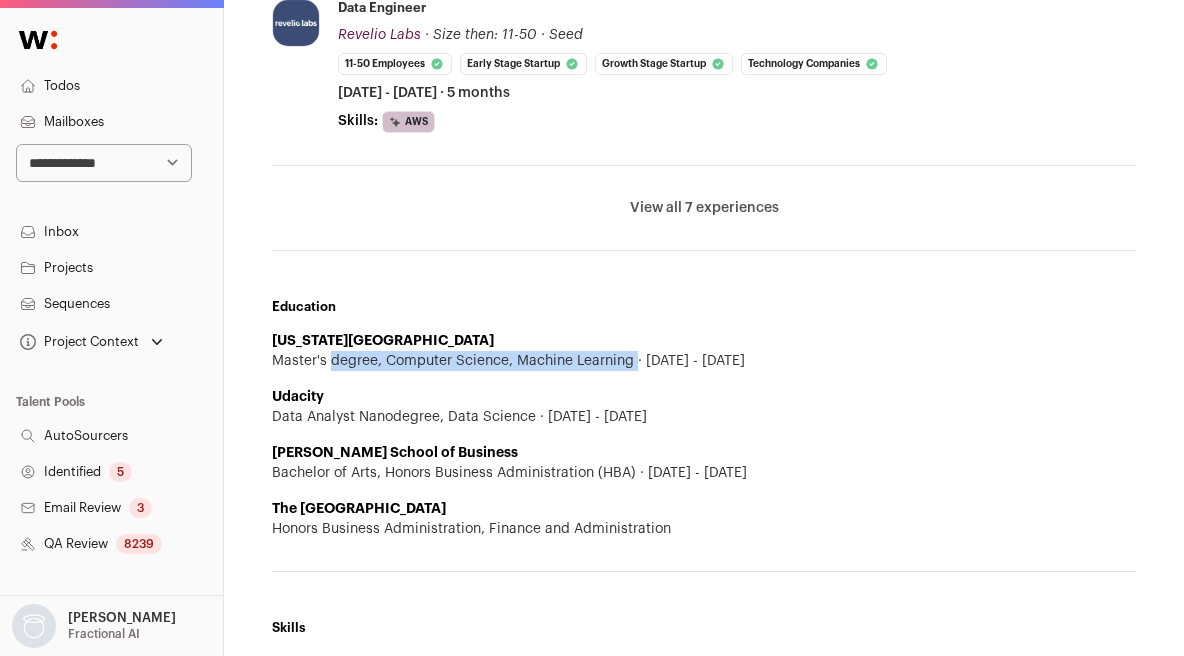 click on "Master's degree, Computer Science, Machine Learning
2018 - 2020" at bounding box center [704, 361] 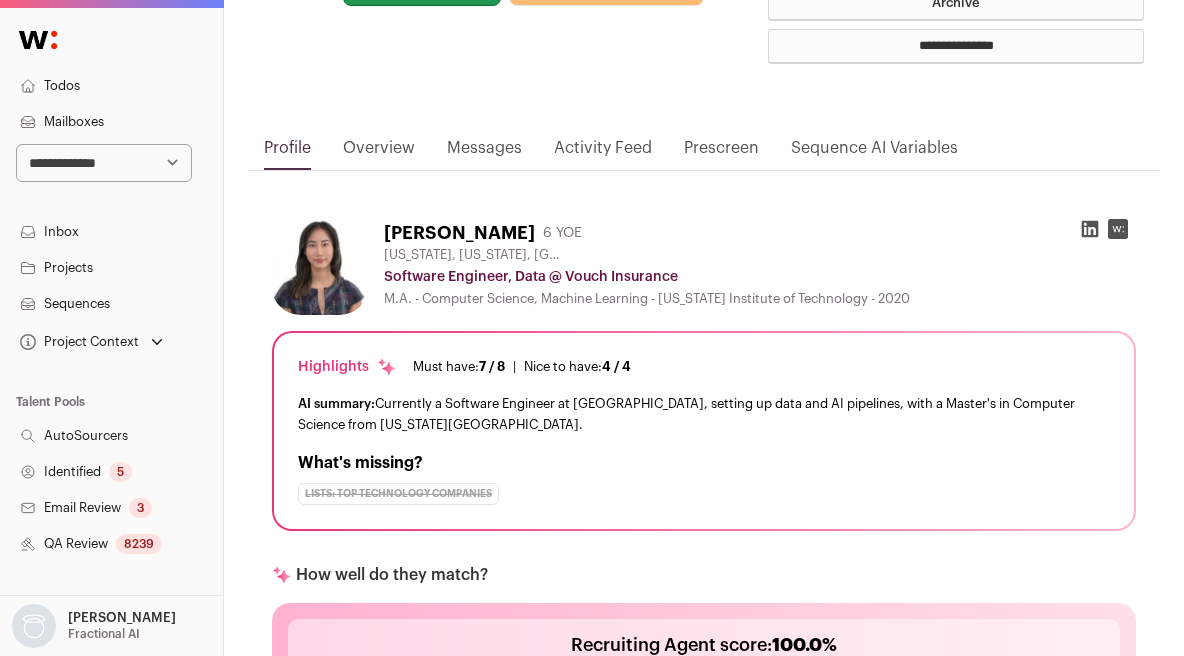 scroll, scrollTop: 0, scrollLeft: 0, axis: both 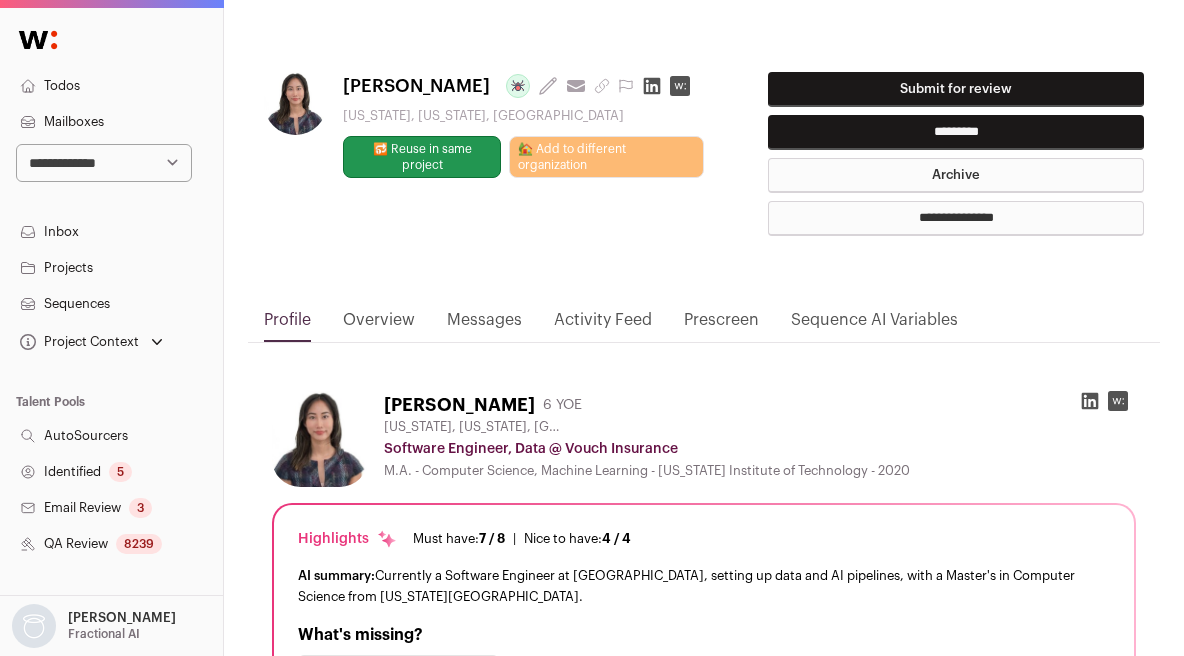 click on "Submit for review" at bounding box center (956, 89) 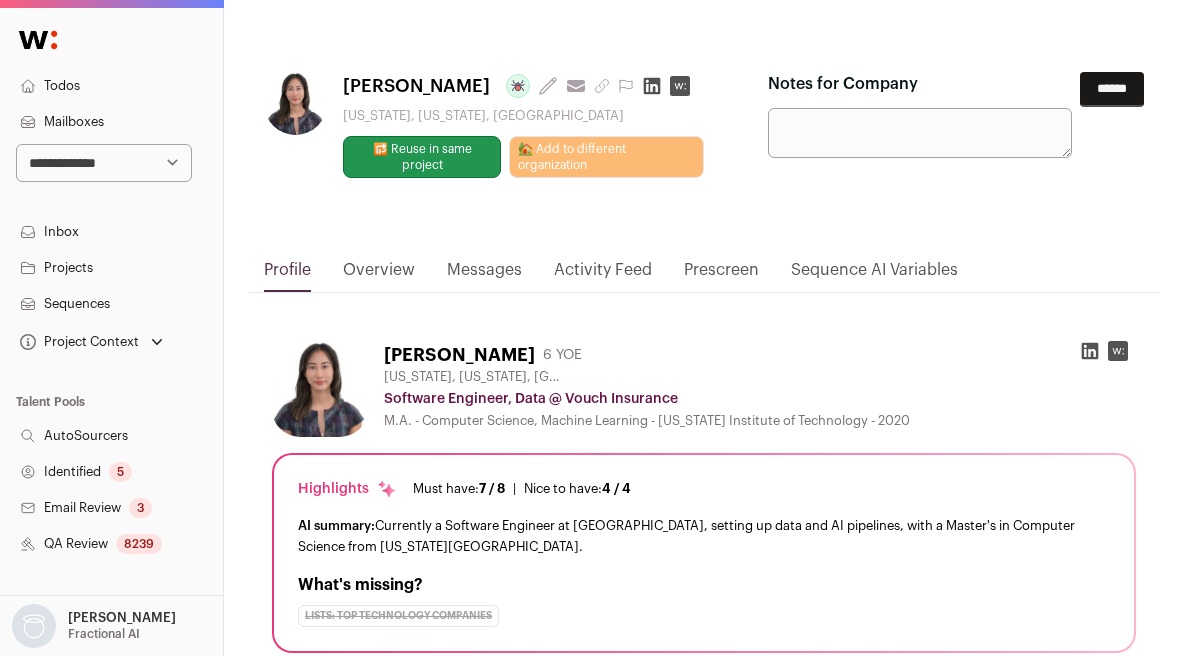 click on "Notes for Company" at bounding box center (920, 133) 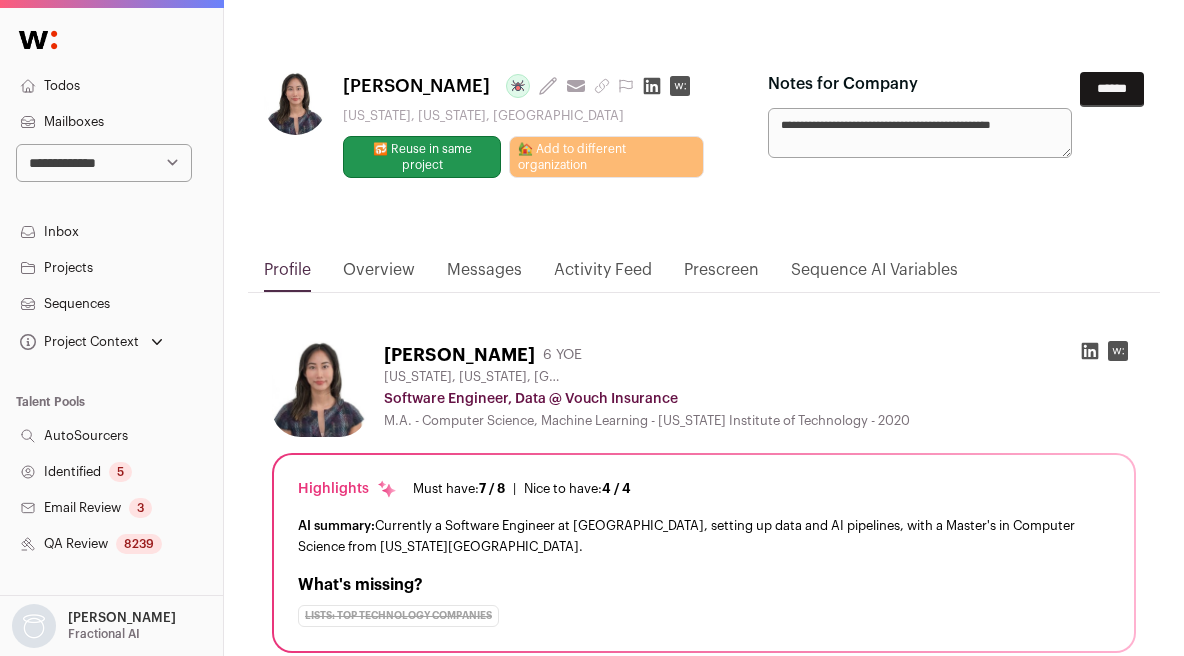 scroll, scrollTop: 5, scrollLeft: 0, axis: vertical 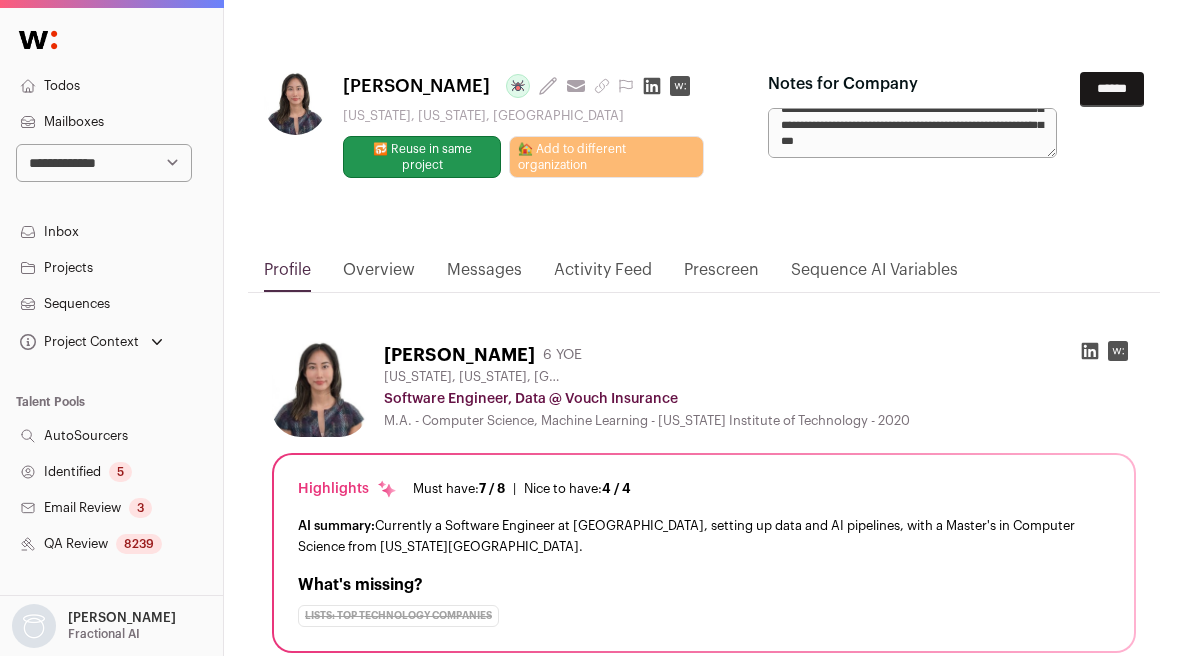 type on "**********" 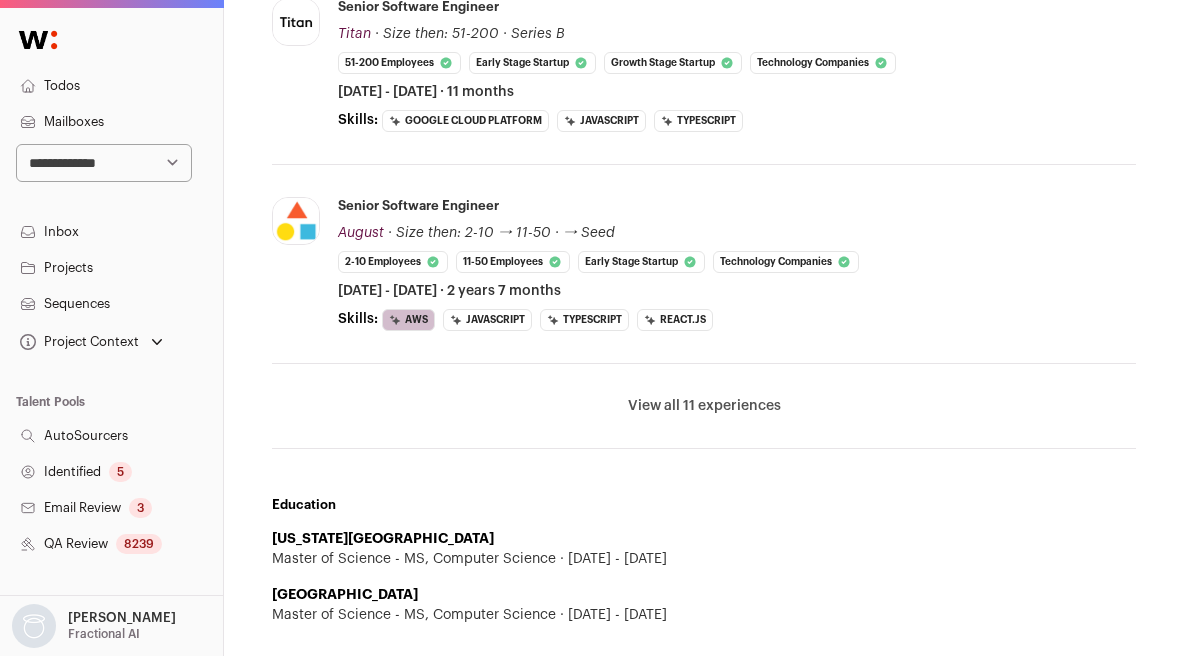 scroll, scrollTop: 1383, scrollLeft: 0, axis: vertical 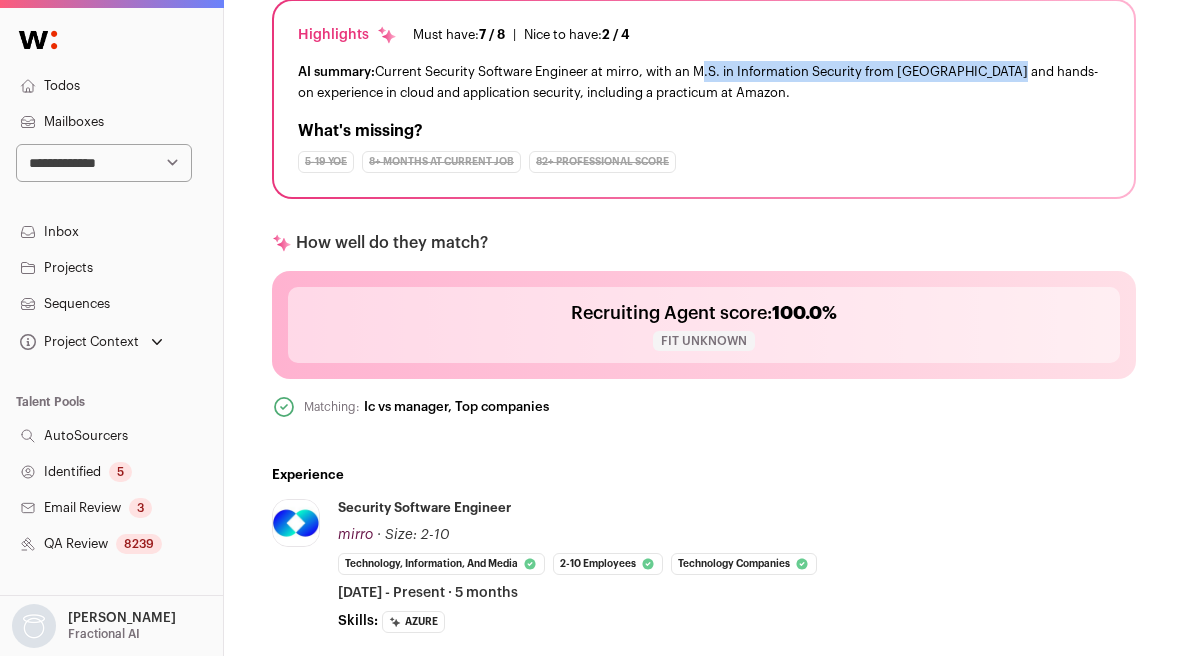 drag, startPoint x: 703, startPoint y: 72, endPoint x: 1006, endPoint y: 70, distance: 303.0066 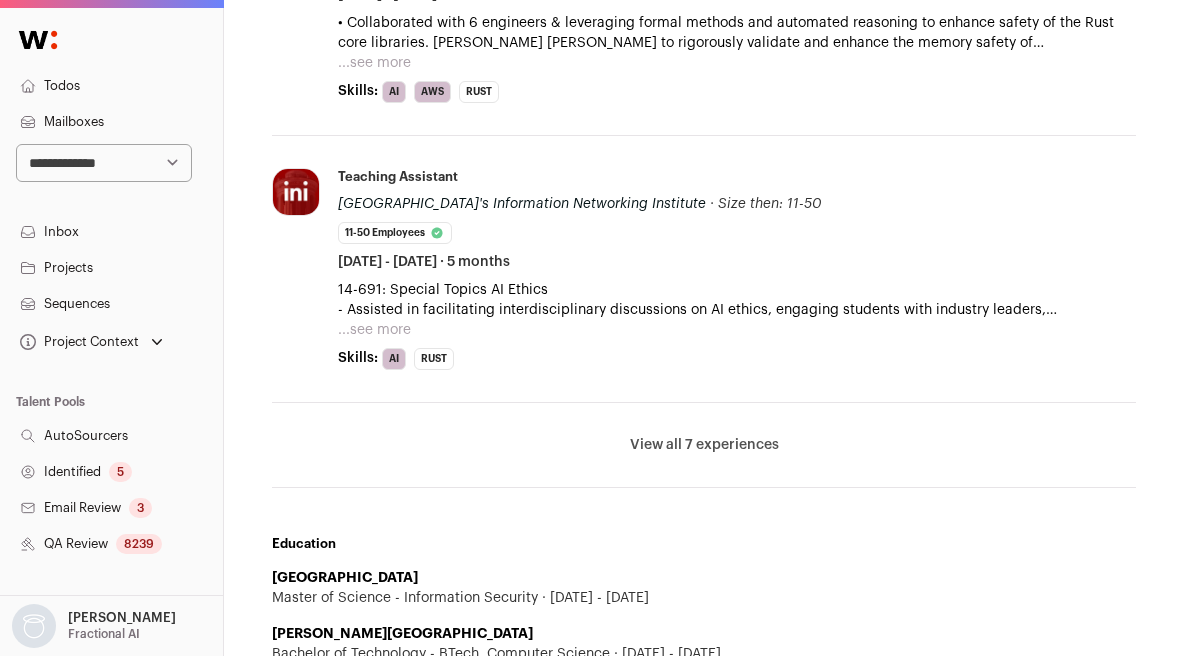 scroll, scrollTop: 1289, scrollLeft: 0, axis: vertical 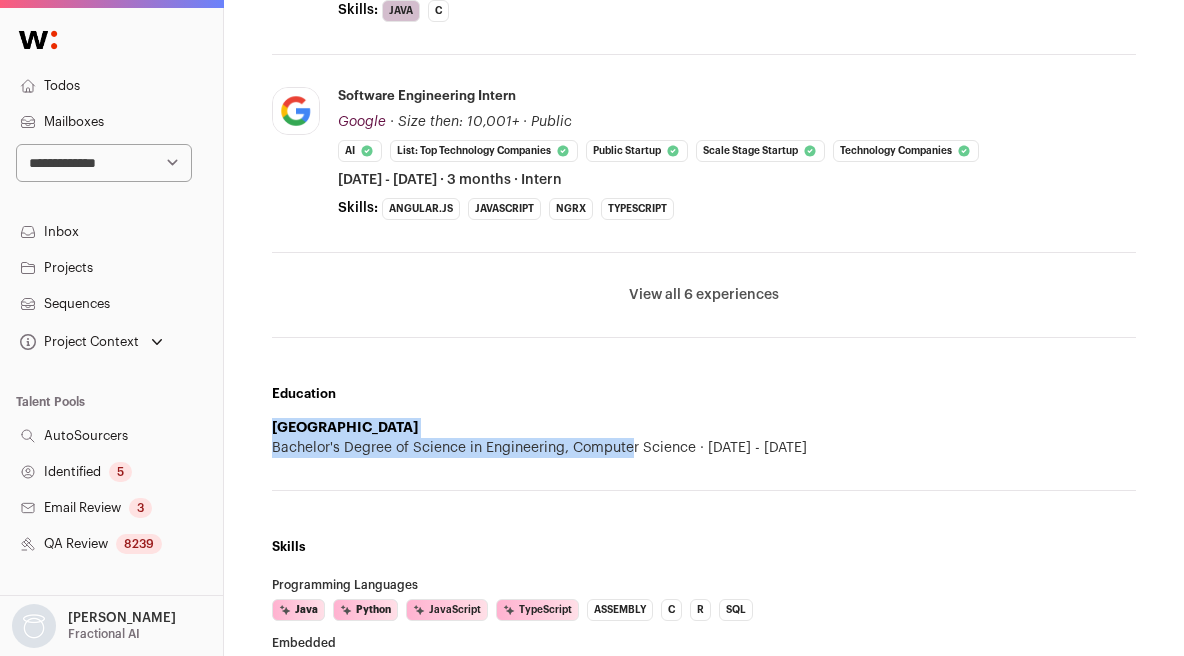 drag, startPoint x: 274, startPoint y: 430, endPoint x: 561, endPoint y: 449, distance: 287.62823 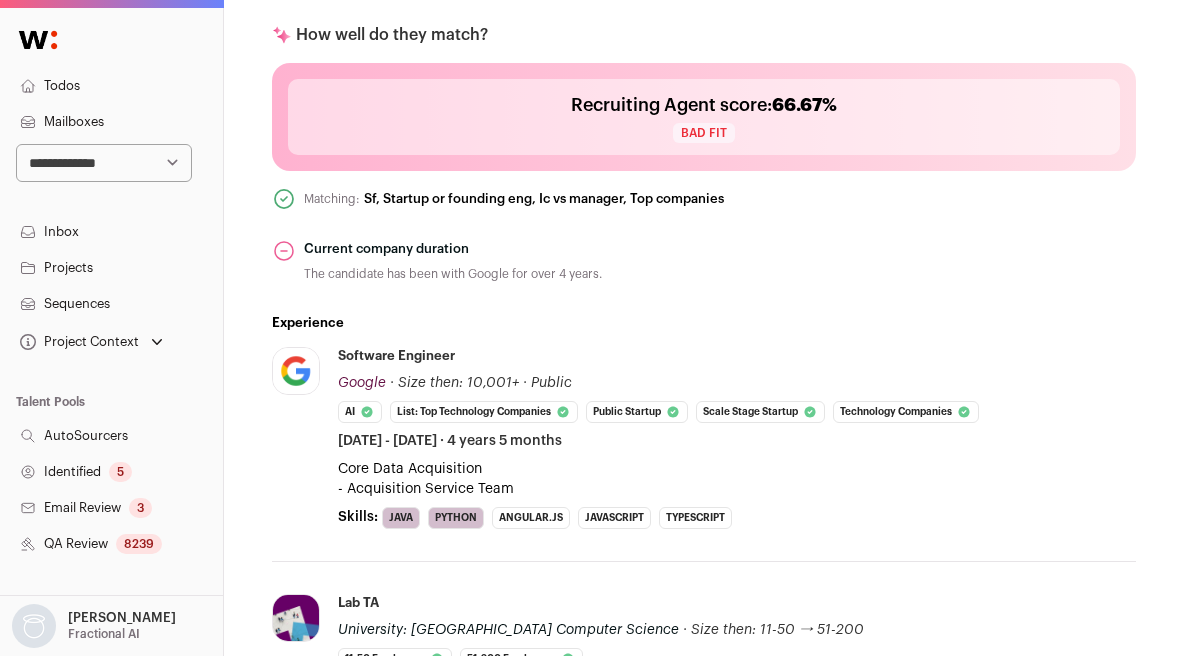 scroll, scrollTop: 0, scrollLeft: 0, axis: both 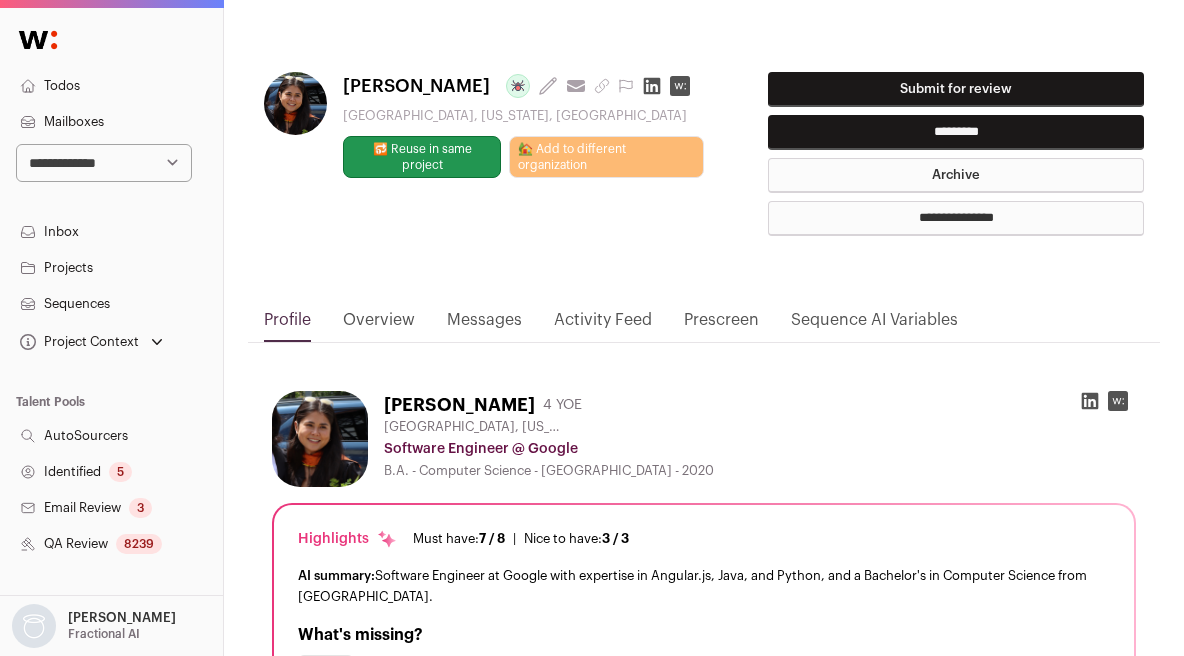 click on "Submit for review" at bounding box center [956, 89] 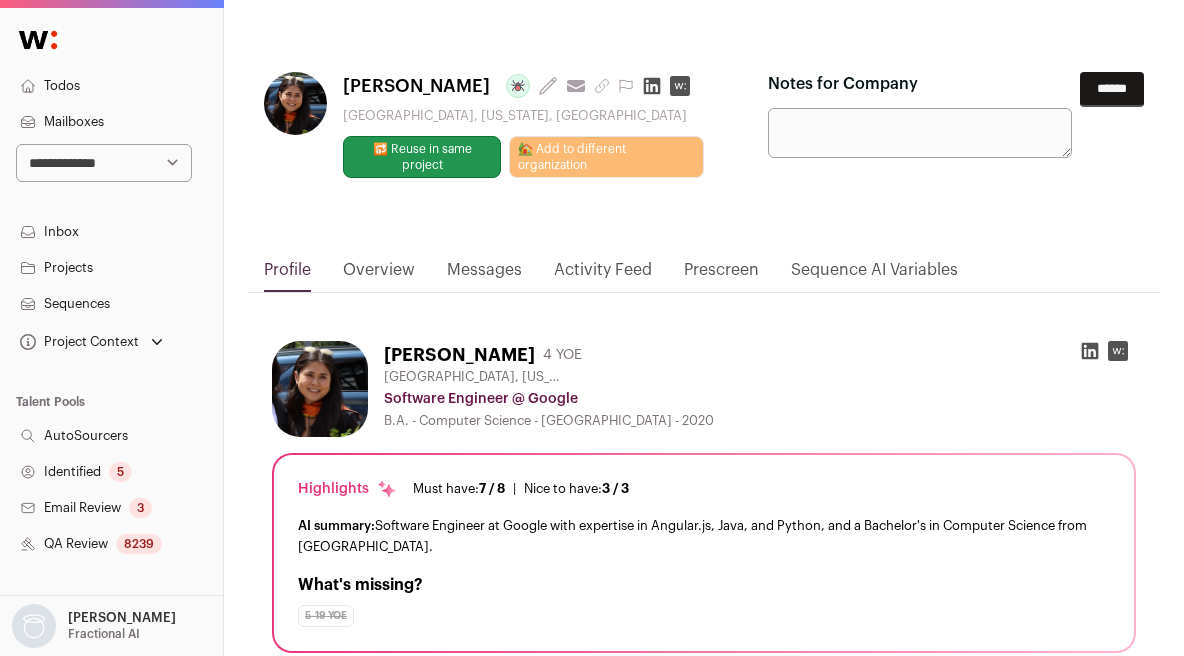 click on "Notes for Company" at bounding box center (920, 133) 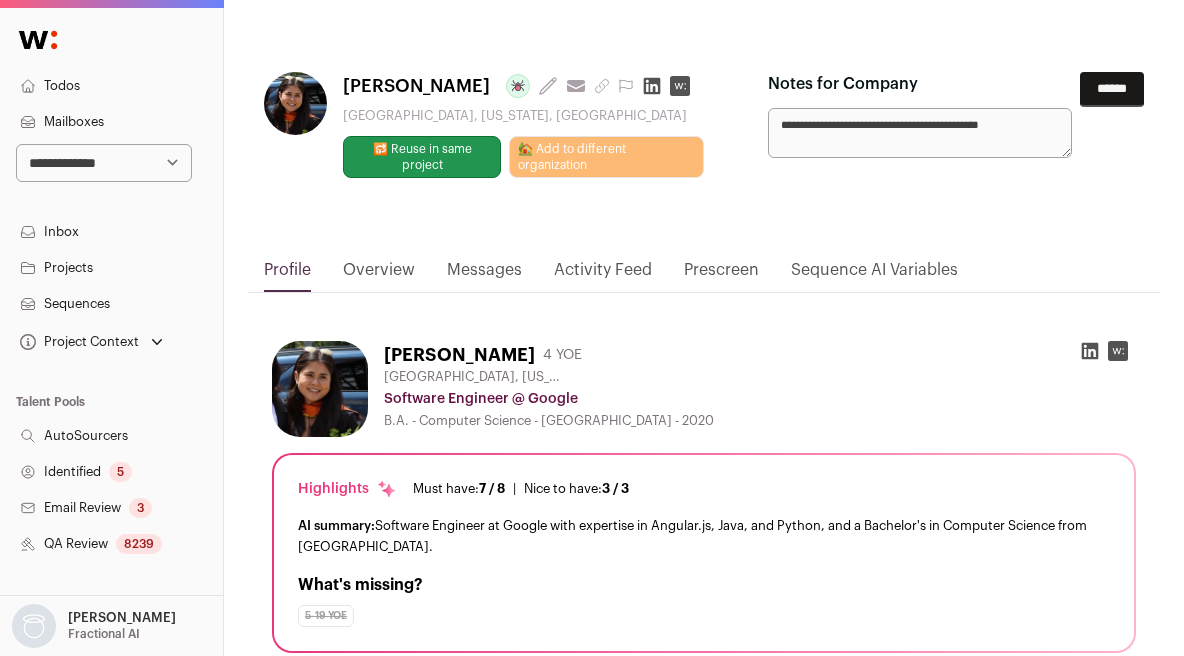 paste on "**********" 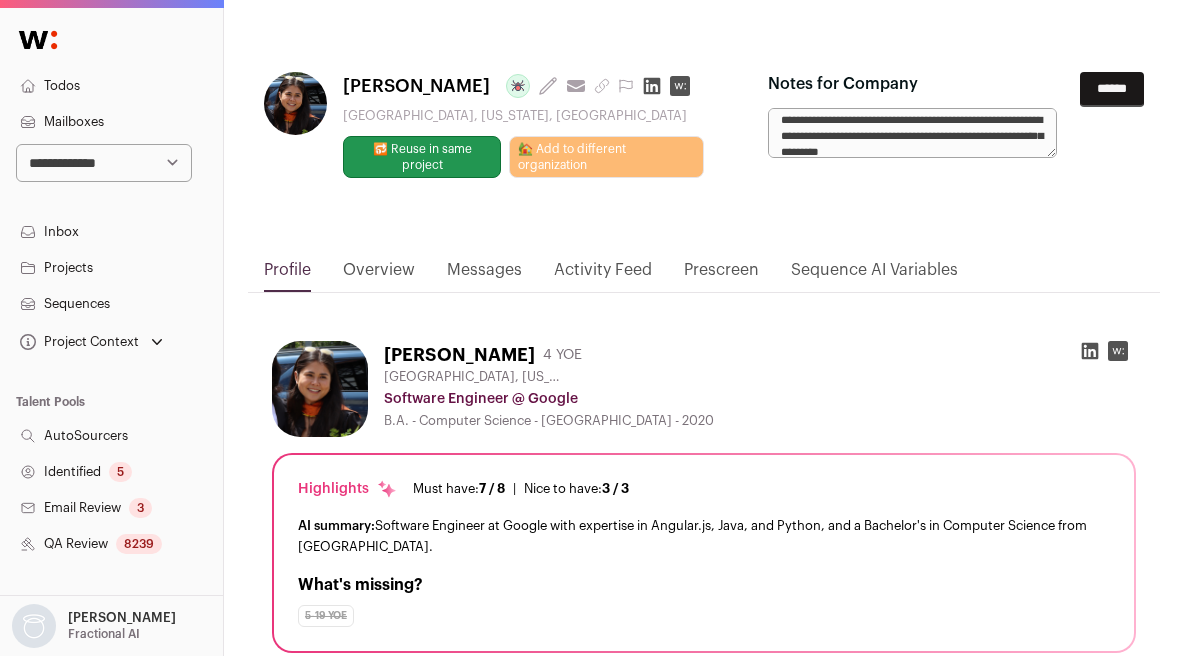 scroll, scrollTop: 21, scrollLeft: 0, axis: vertical 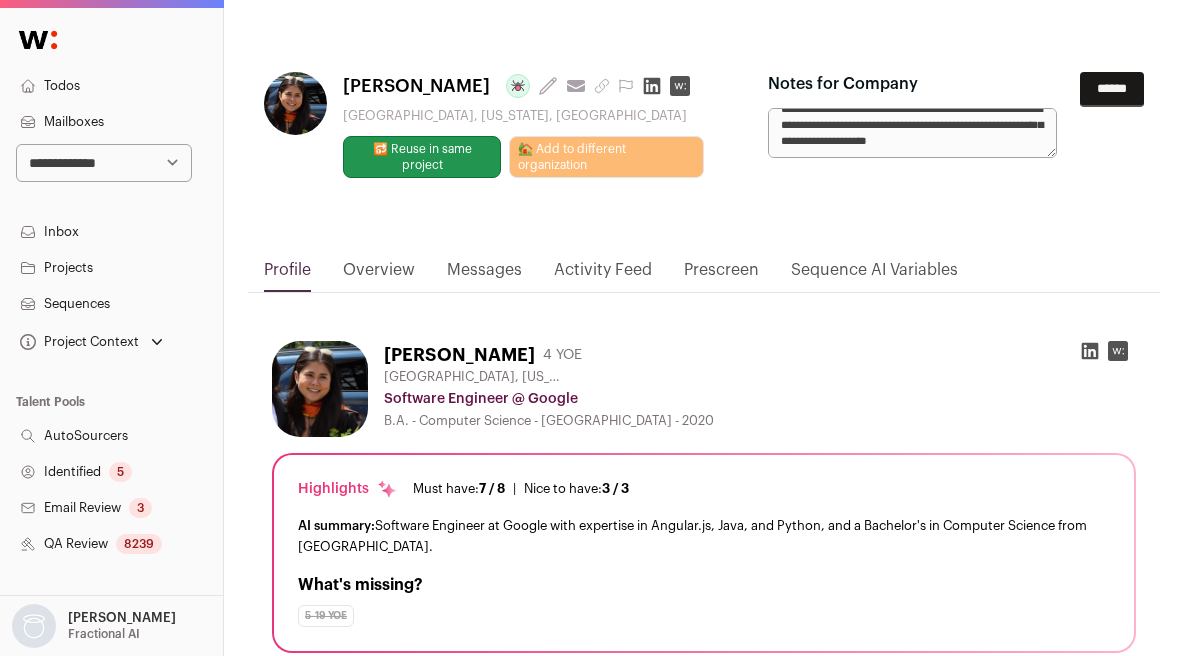 type on "**********" 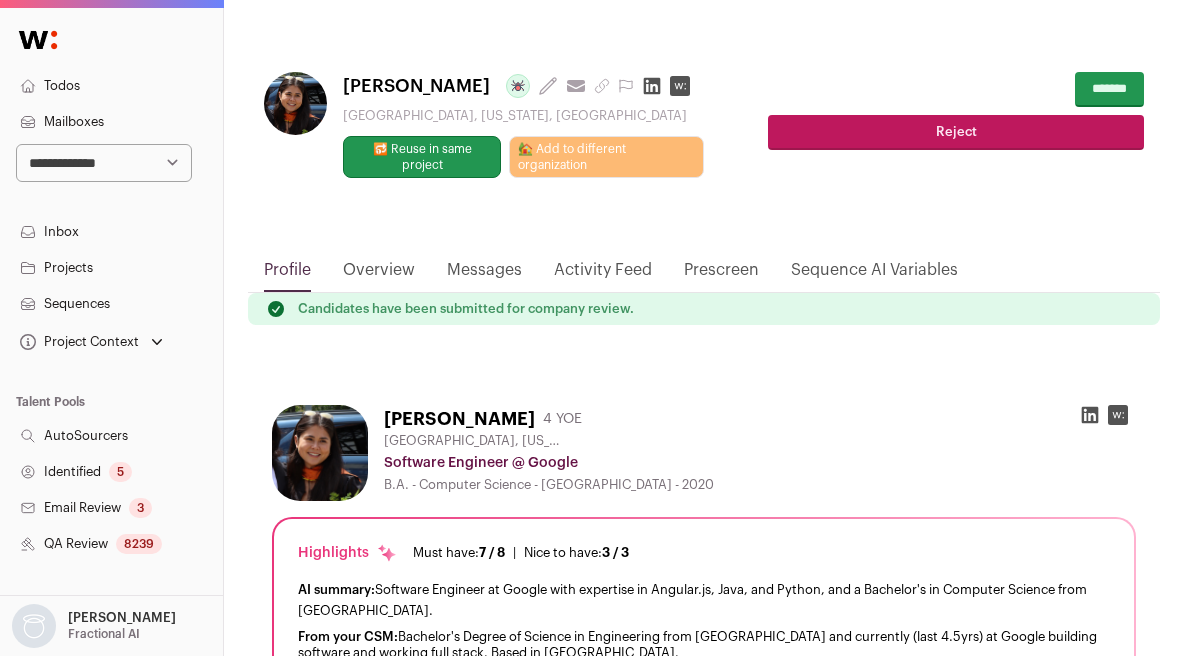click on "**********" at bounding box center [592, 1836] 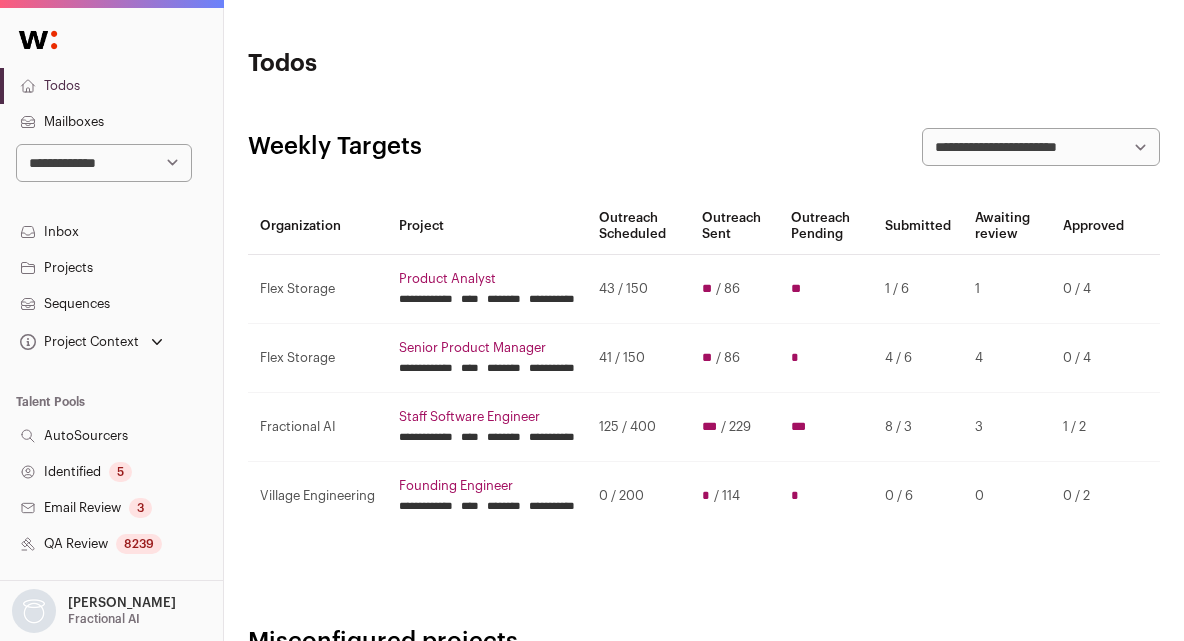 scroll, scrollTop: 0, scrollLeft: 0, axis: both 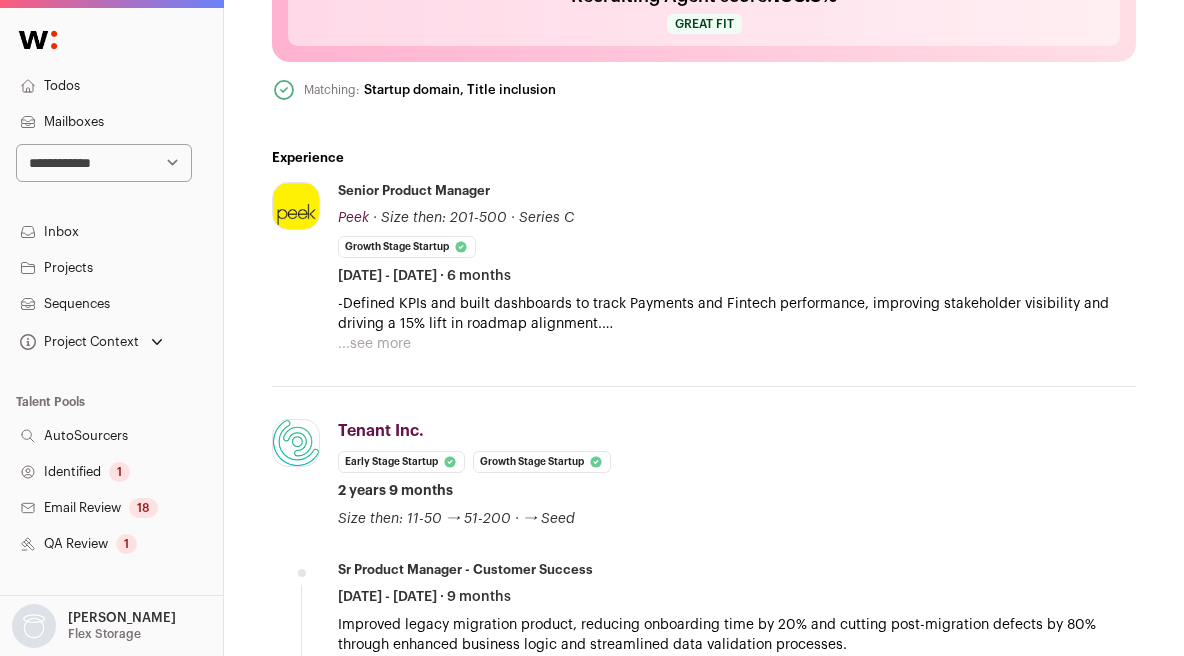 drag, startPoint x: 660, startPoint y: 189, endPoint x: 636, endPoint y: 195, distance: 24.738634 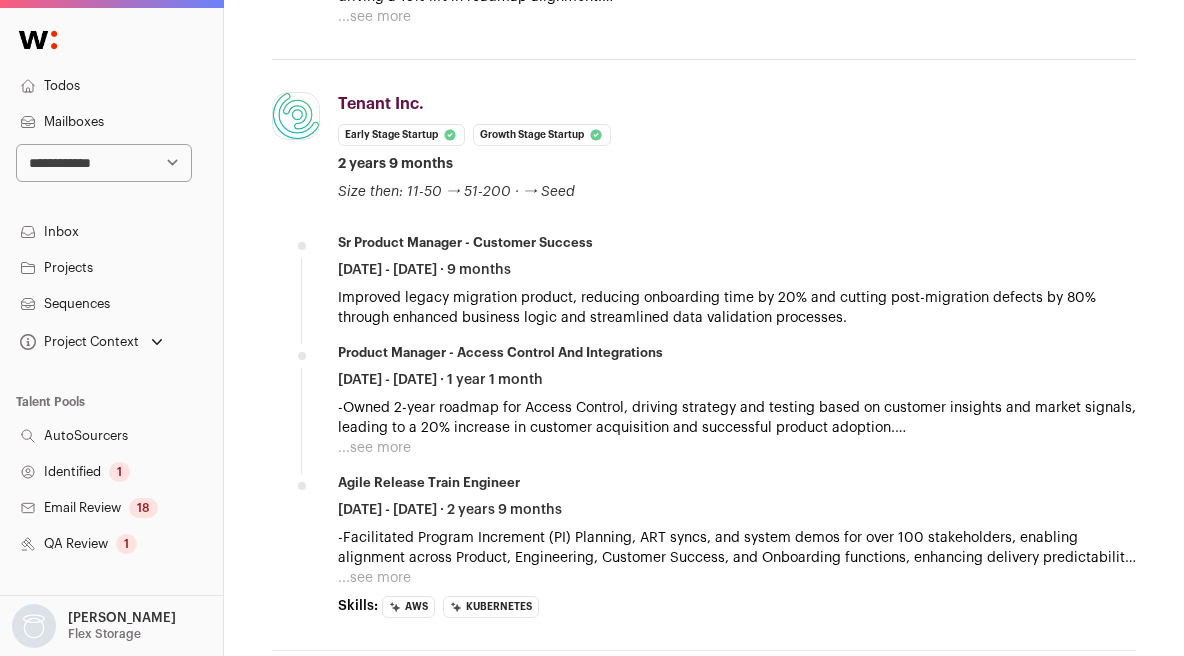 scroll, scrollTop: 1180, scrollLeft: 0, axis: vertical 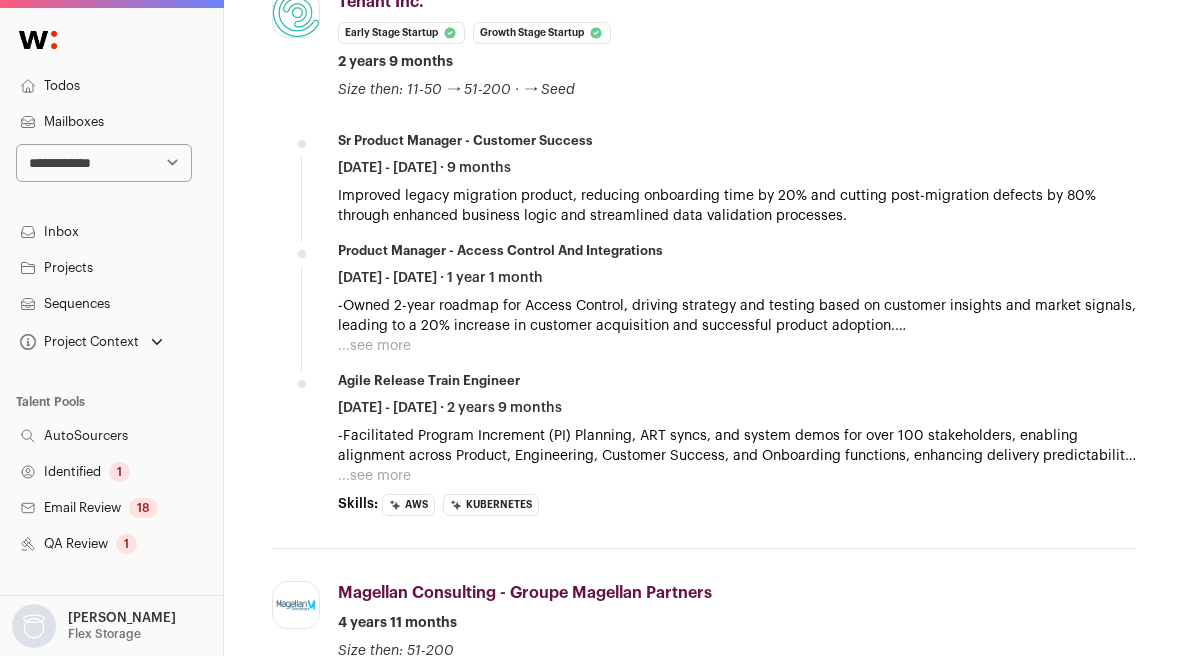 click on "Improved legacy migration product, reducing onboarding time by 20% and cutting post-migration defects by 80% through enhanced business logic and streamlined data validation processes." at bounding box center (737, 206) 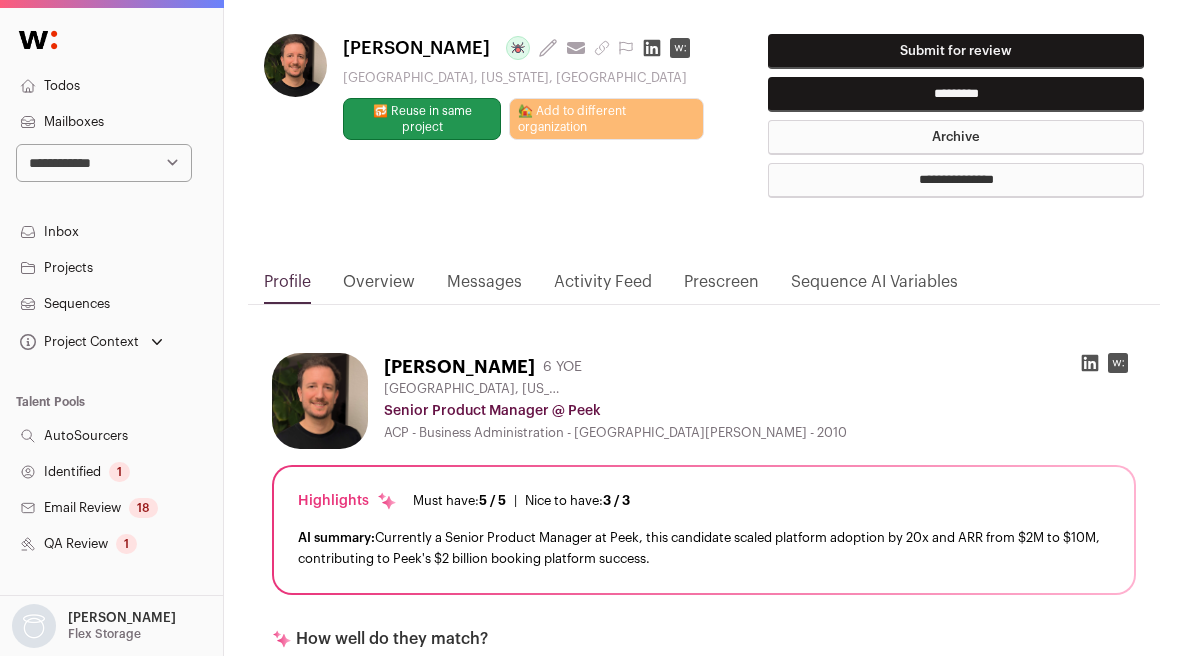 scroll, scrollTop: 0, scrollLeft: 0, axis: both 